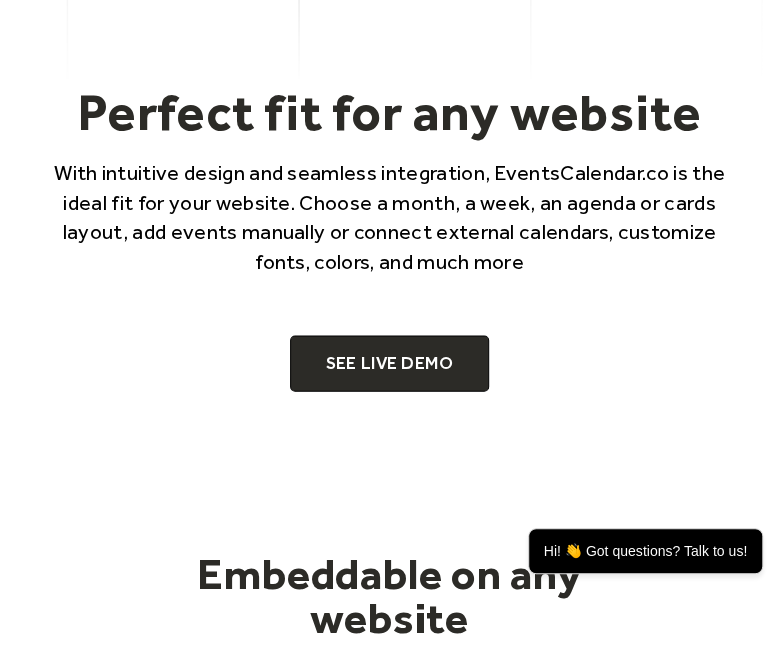 scroll, scrollTop: 0, scrollLeft: 0, axis: both 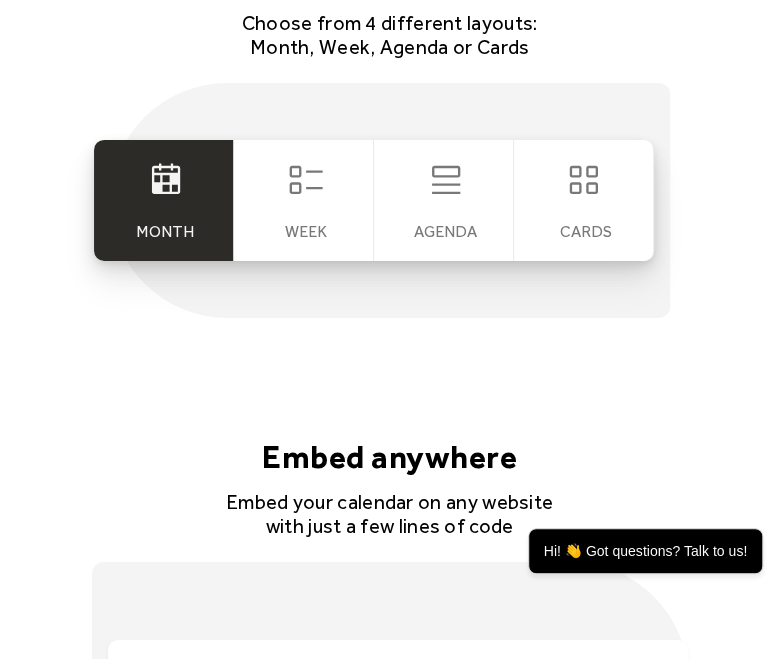 click on "cards" at bounding box center [584, 200] 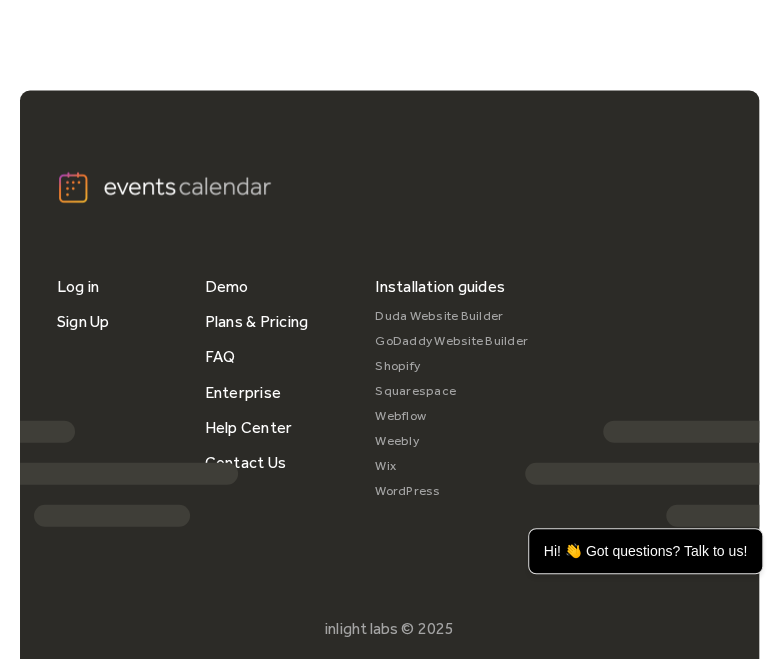 scroll, scrollTop: 8100, scrollLeft: 0, axis: vertical 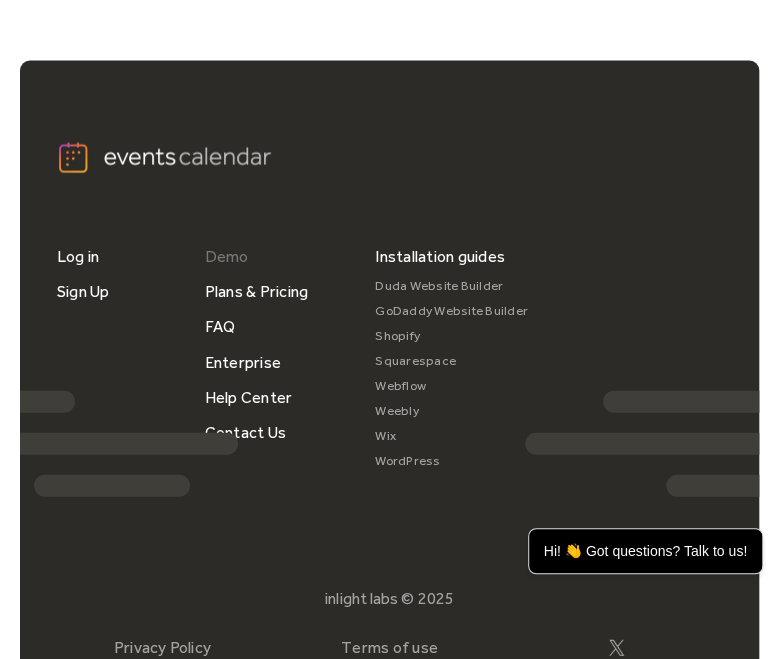 click on "Demo" at bounding box center (227, 255) 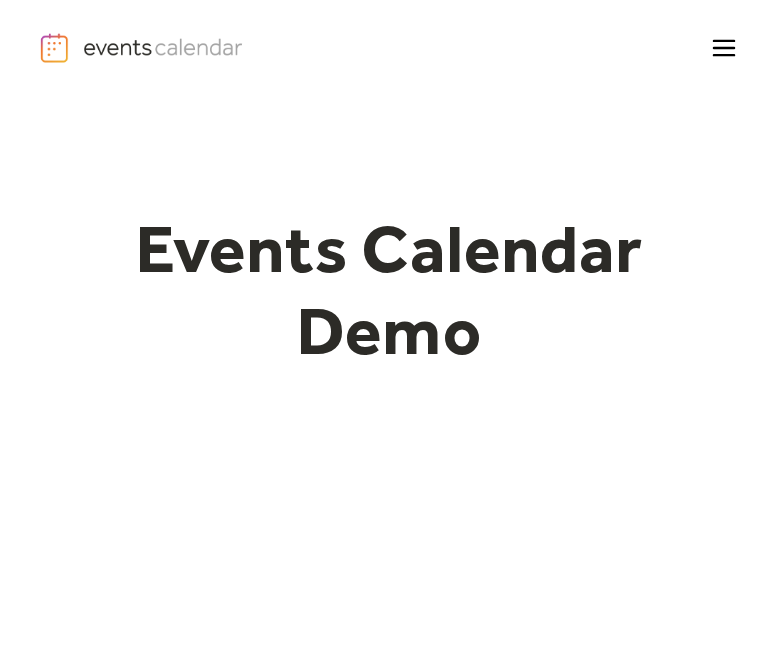 scroll, scrollTop: 0, scrollLeft: 0, axis: both 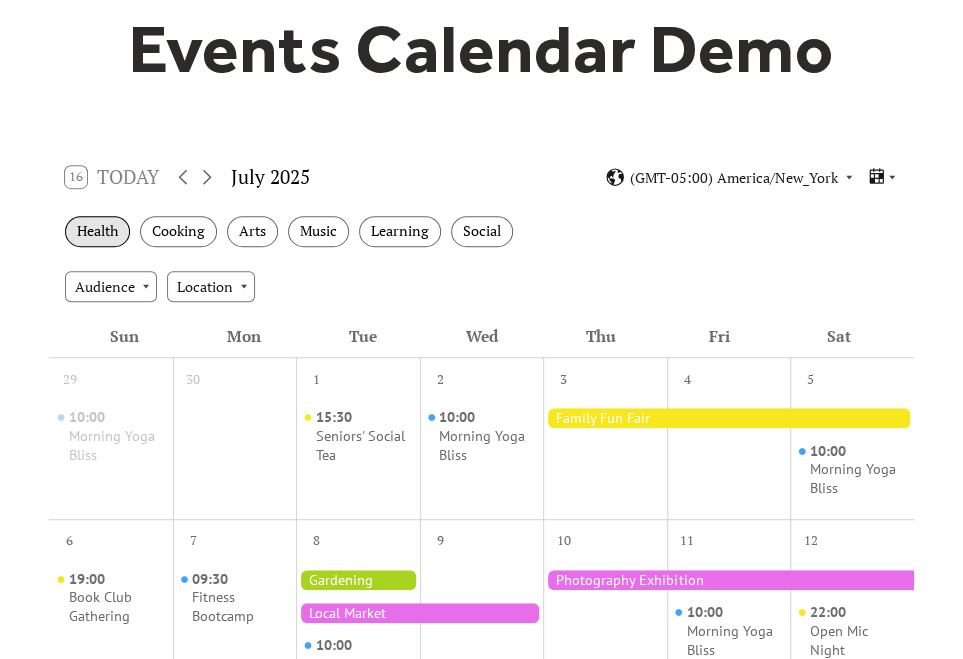 click on "Health" at bounding box center [97, 231] 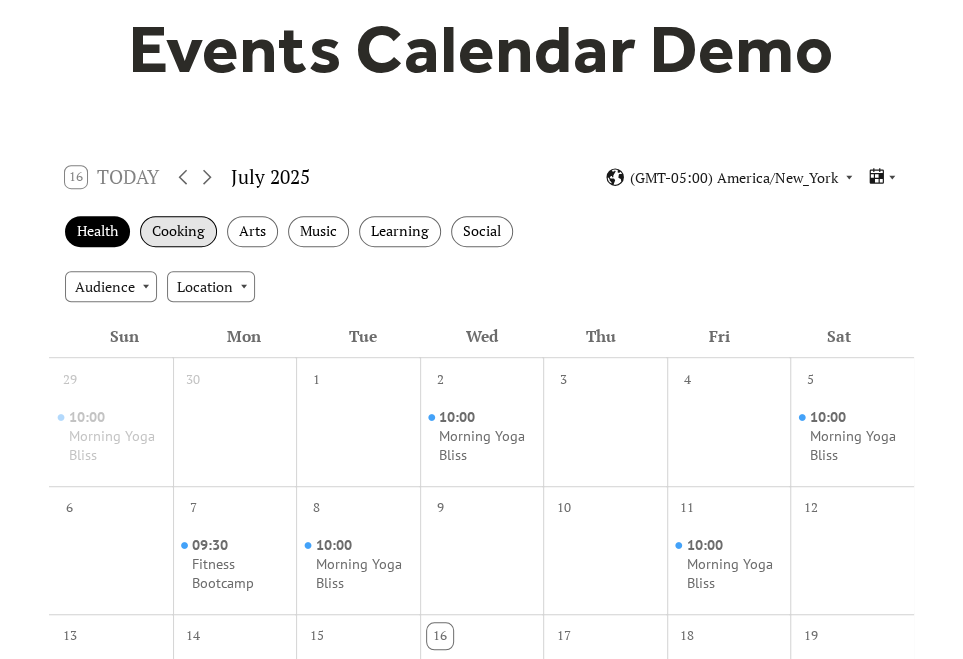 click on "Cooking" at bounding box center [178, 231] 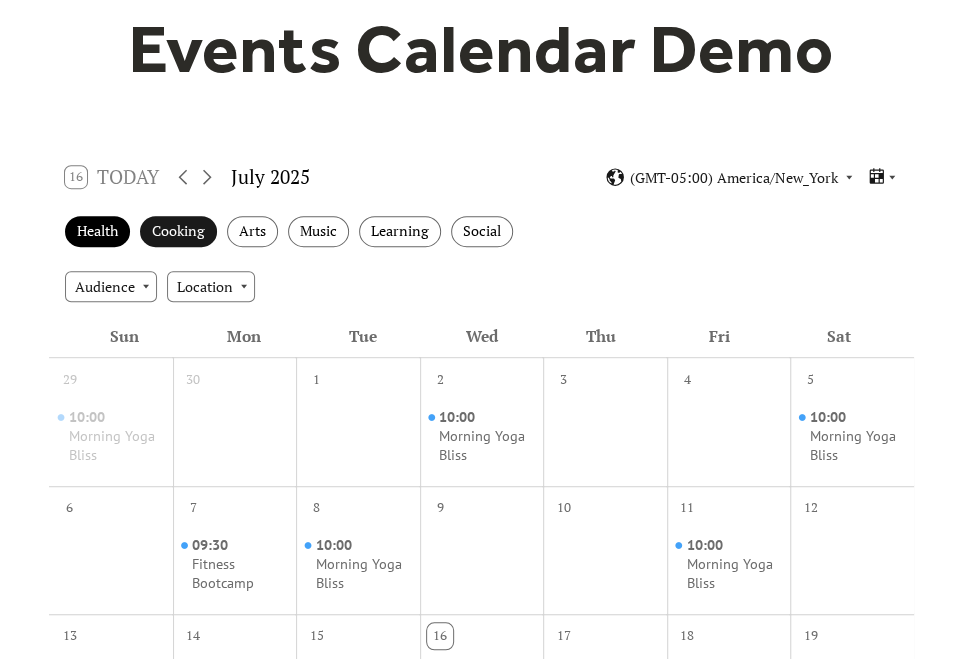 click on "Cooking" at bounding box center [178, 231] 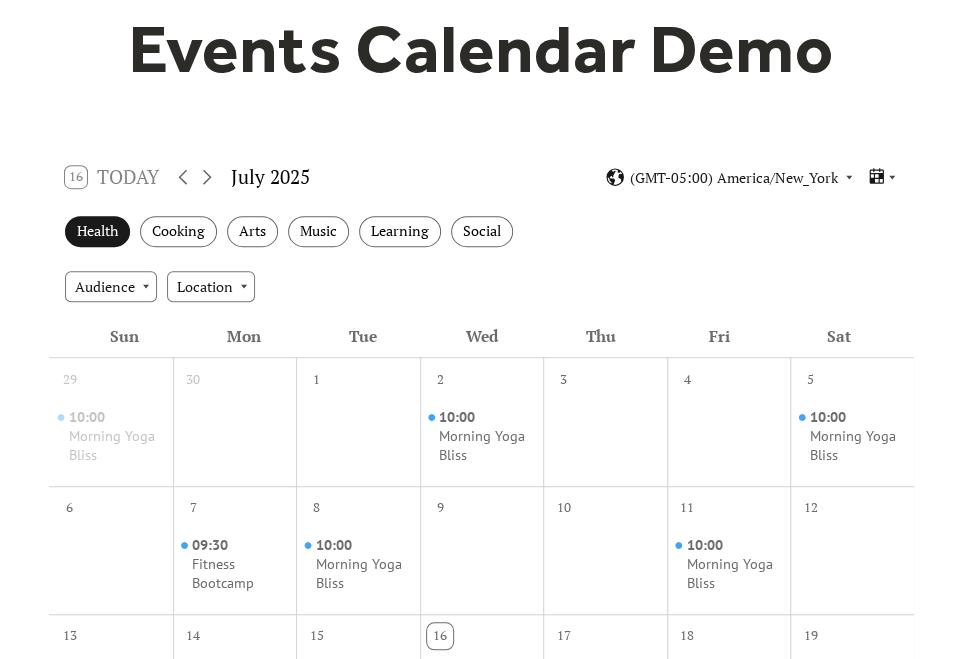click on "Health" at bounding box center [97, 231] 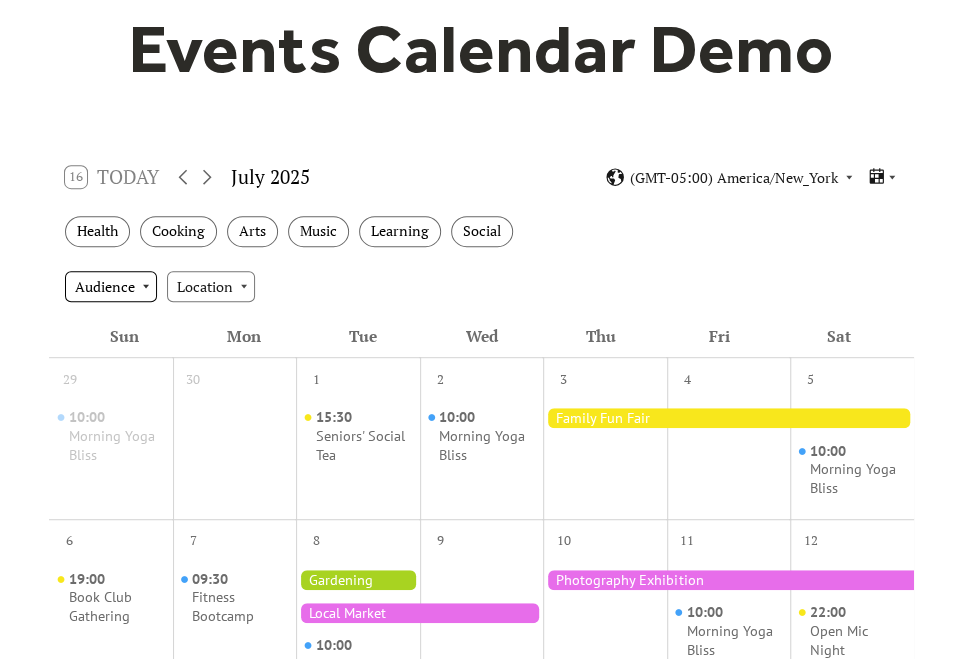 drag, startPoint x: 562, startPoint y: 171, endPoint x: 73, endPoint y: 270, distance: 498.92084 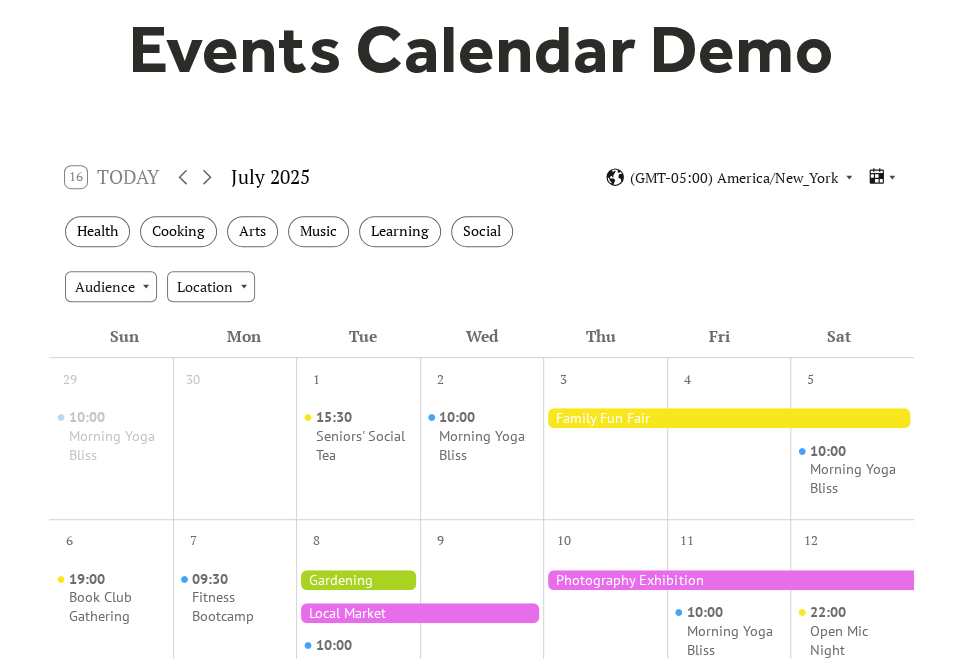 drag, startPoint x: 73, startPoint y: 270, endPoint x: 62, endPoint y: 168, distance: 102.59142 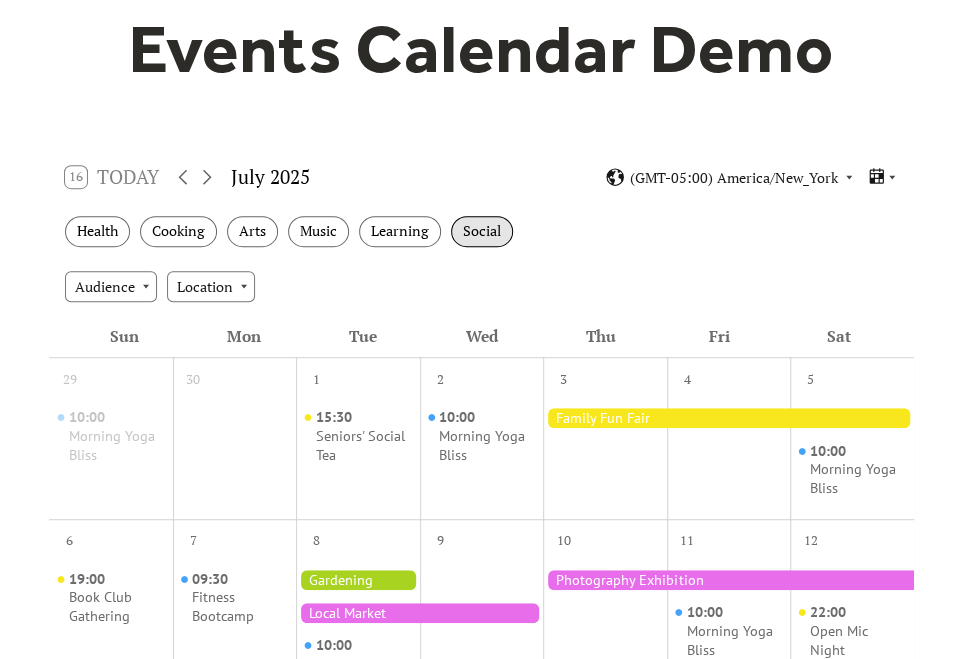 drag, startPoint x: 58, startPoint y: 225, endPoint x: 512, endPoint y: 227, distance: 454.0044 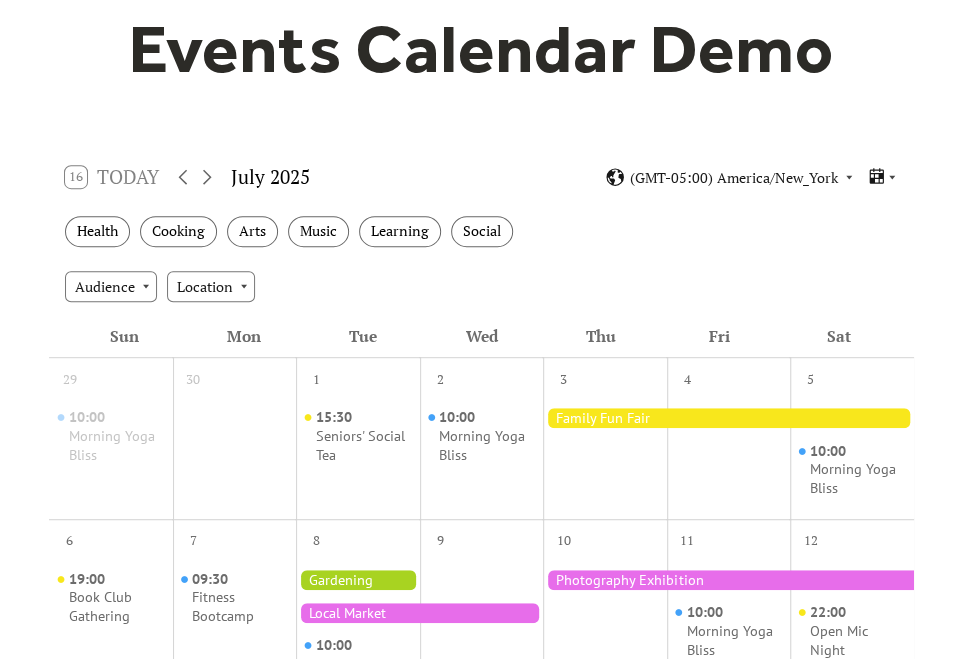 drag, startPoint x: 512, startPoint y: 227, endPoint x: 546, endPoint y: 235, distance: 34.928497 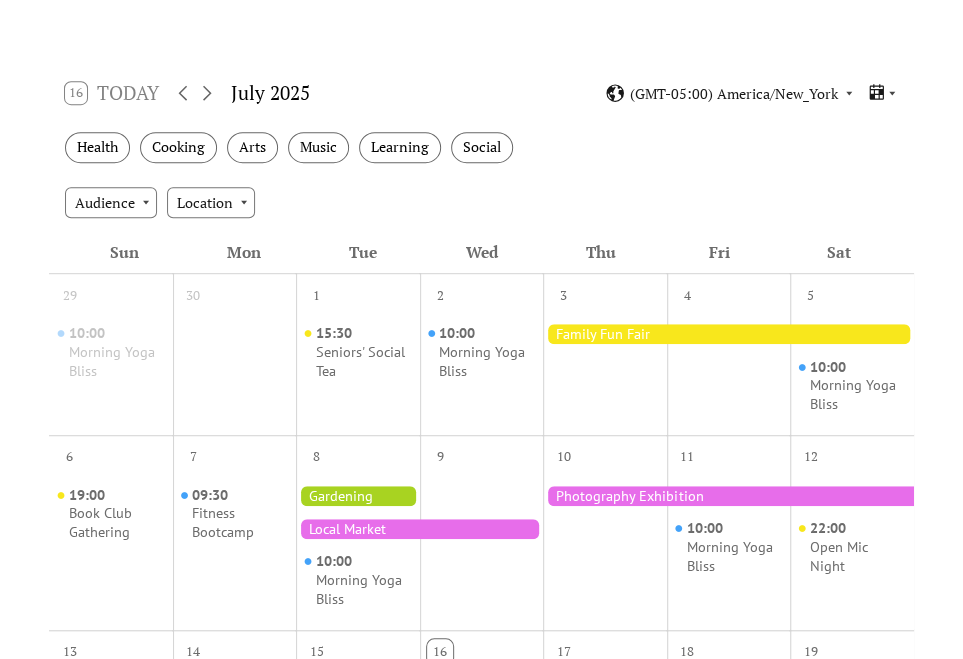 scroll, scrollTop: 400, scrollLeft: 0, axis: vertical 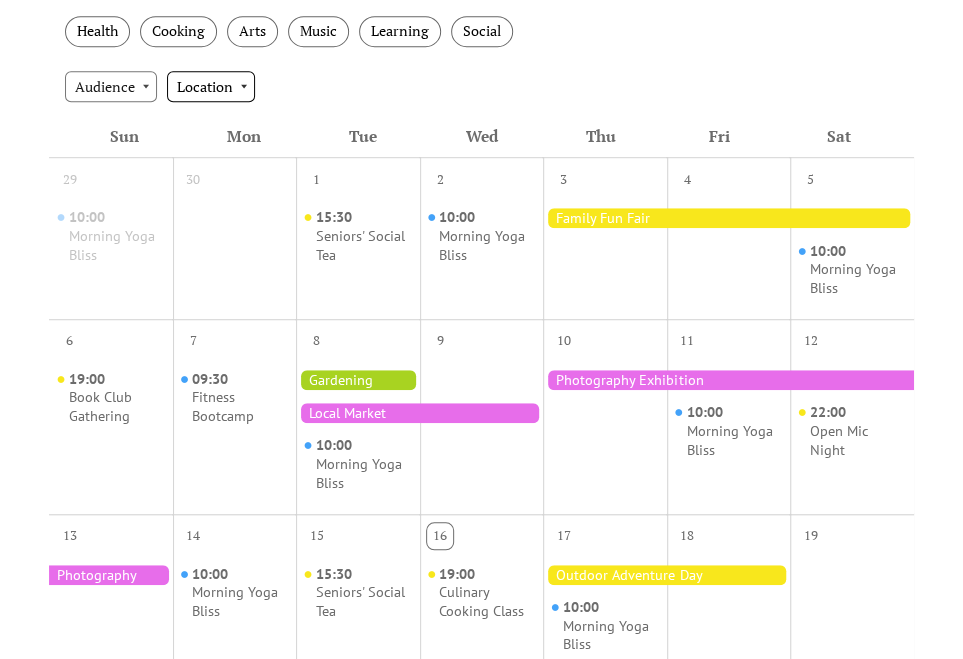 click on "Location" at bounding box center (211, 86) 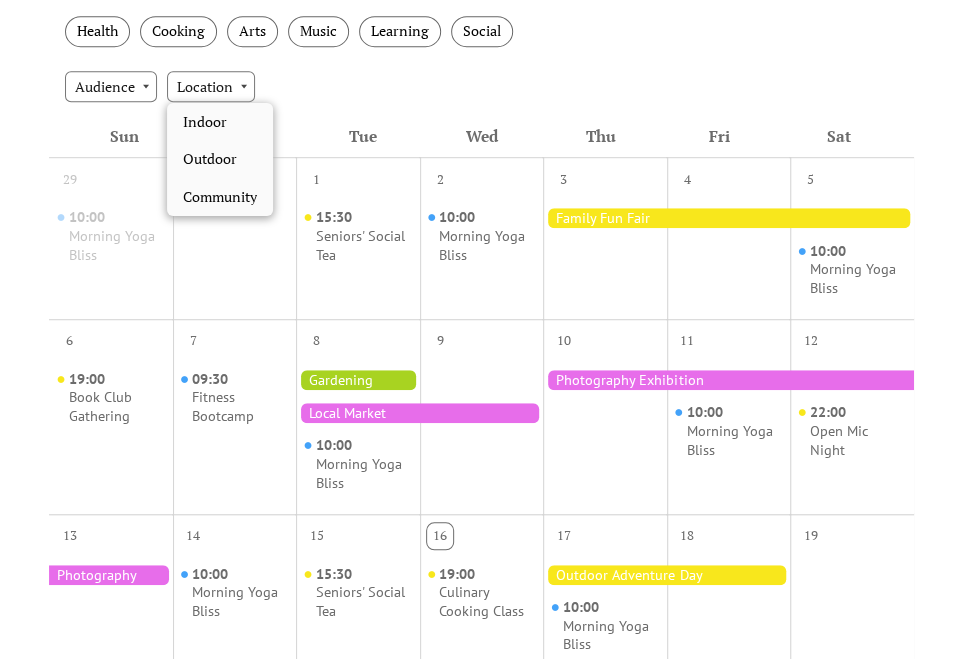 click on "Audience Location" at bounding box center [481, 86] 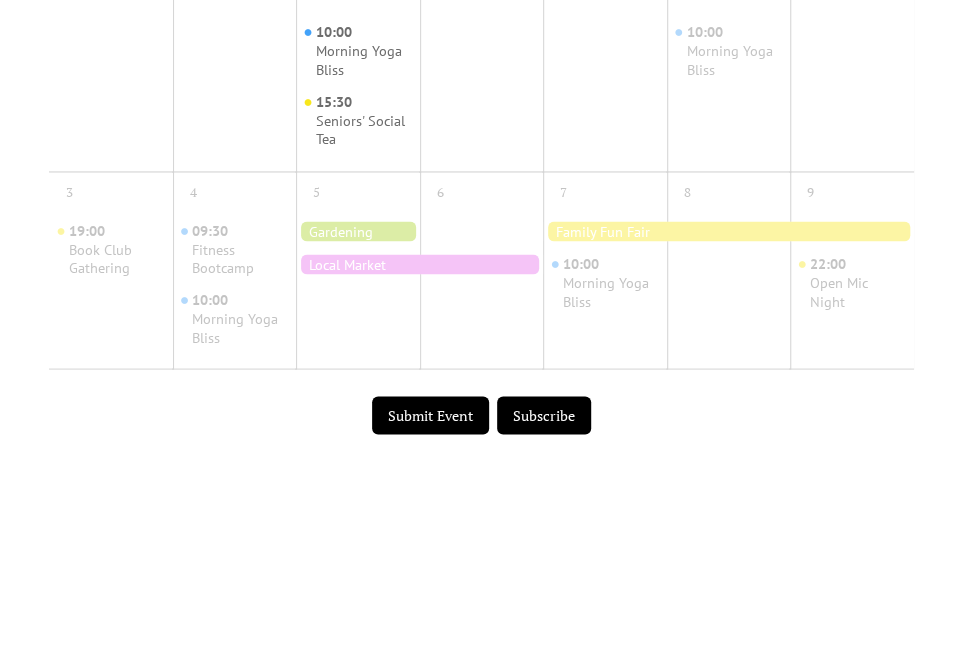 scroll, scrollTop: 1500, scrollLeft: 0, axis: vertical 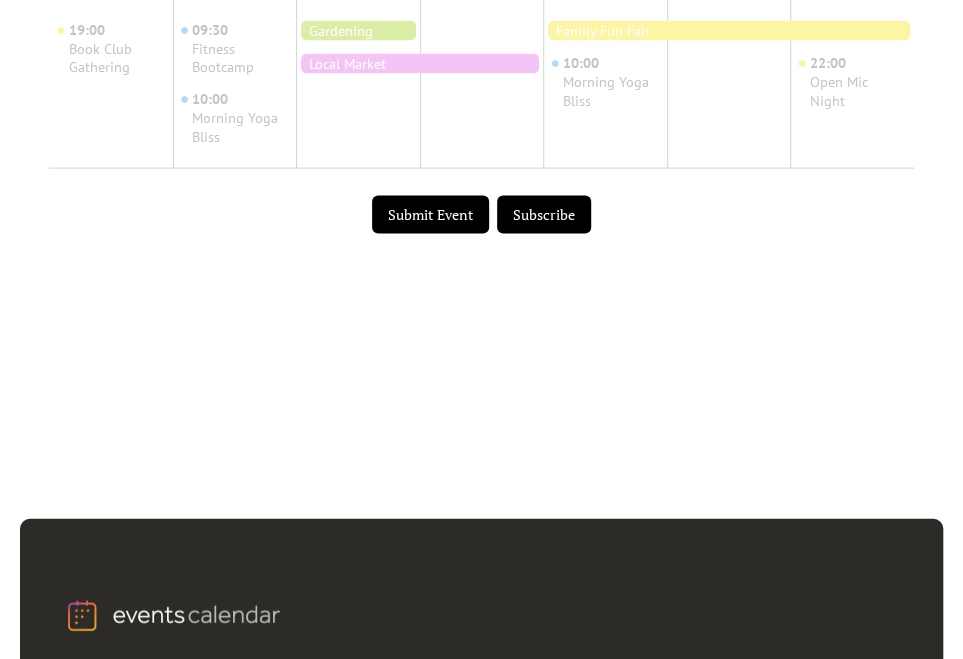 click on "Submit Event" at bounding box center [430, 215] 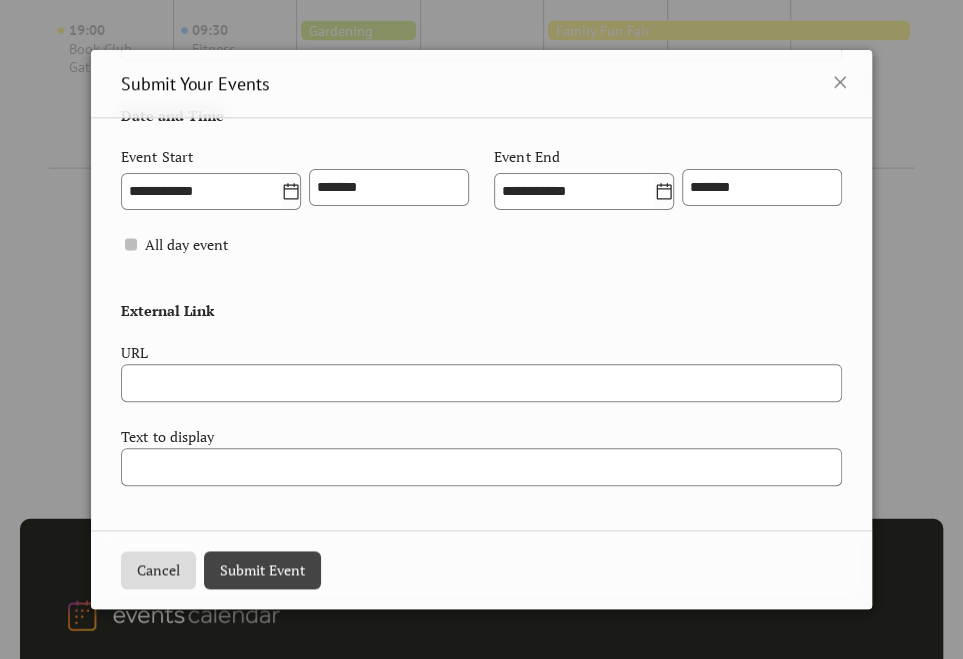 scroll, scrollTop: 844, scrollLeft: 0, axis: vertical 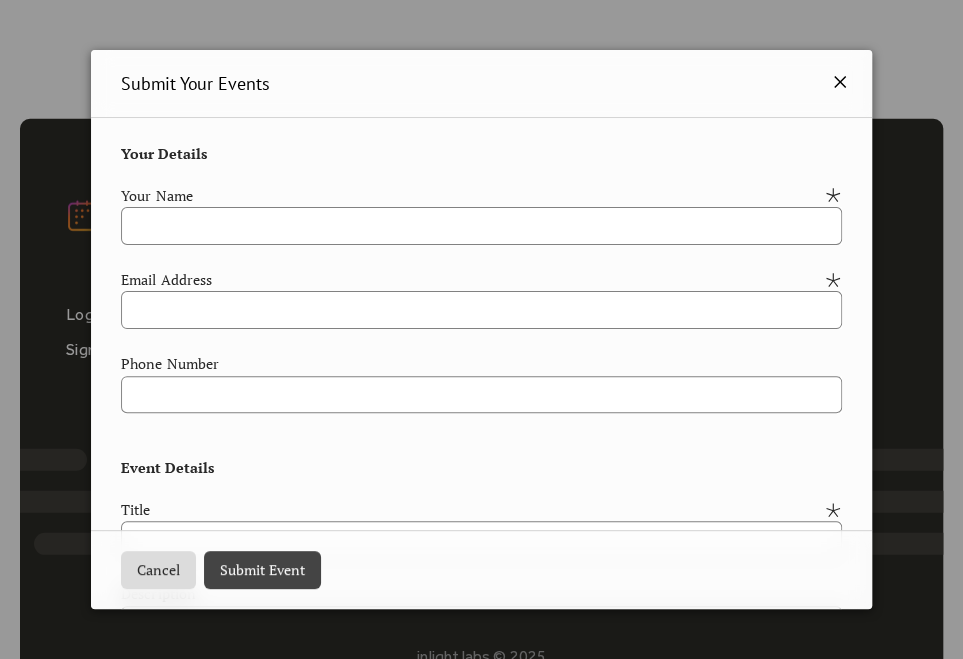 click 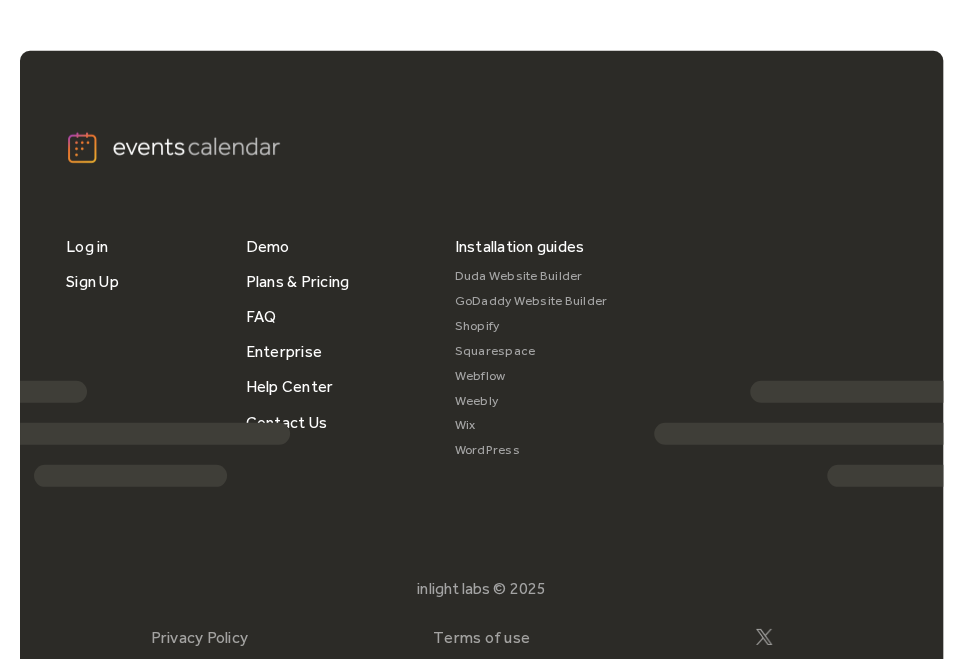 scroll, scrollTop: 2000, scrollLeft: 0, axis: vertical 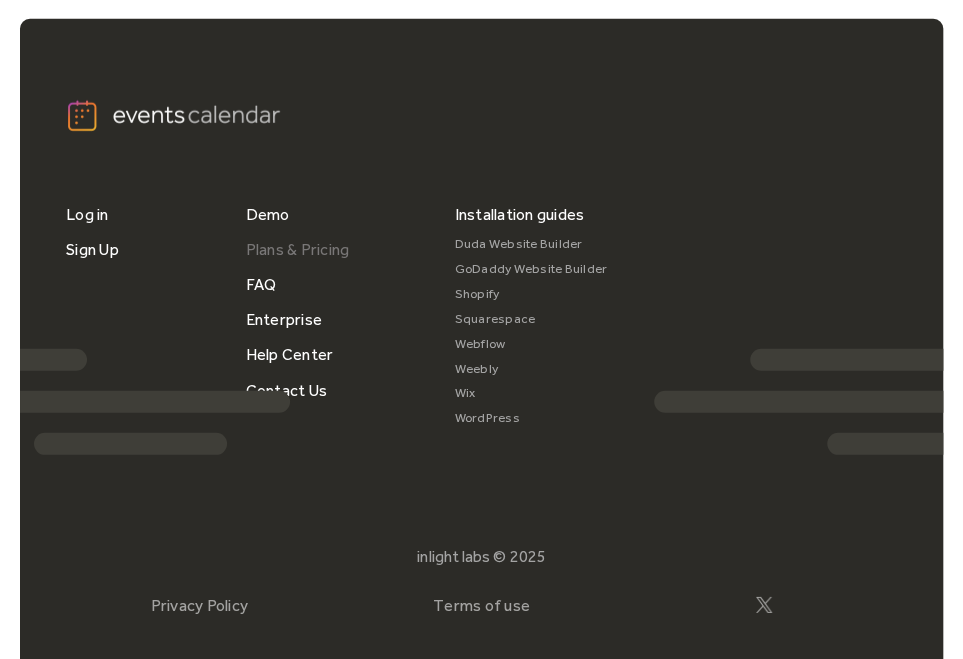 click on "Plans & Pricing" at bounding box center [298, 249] 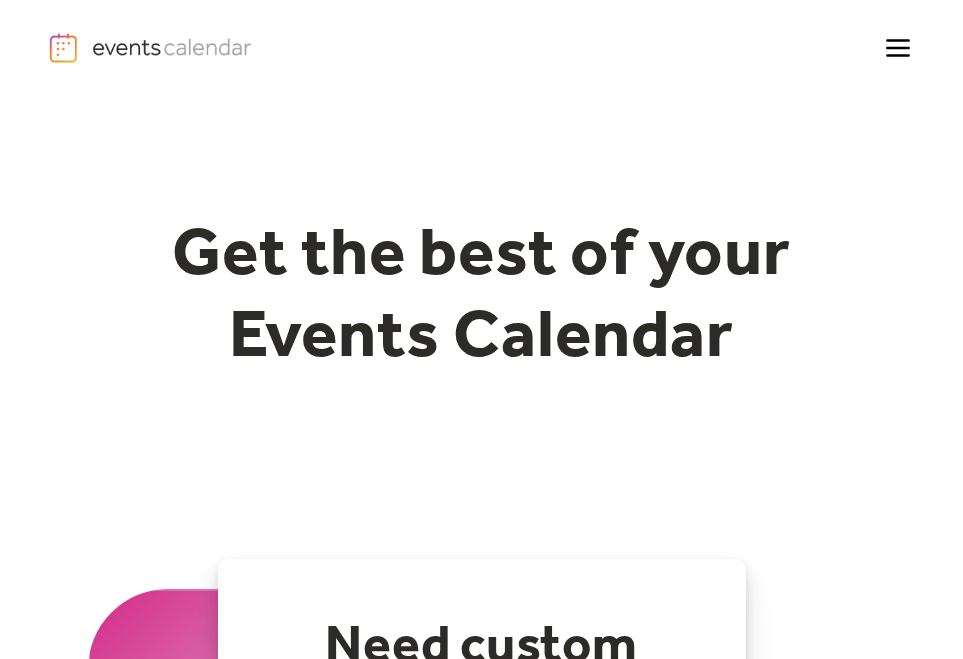 scroll, scrollTop: 341, scrollLeft: 0, axis: vertical 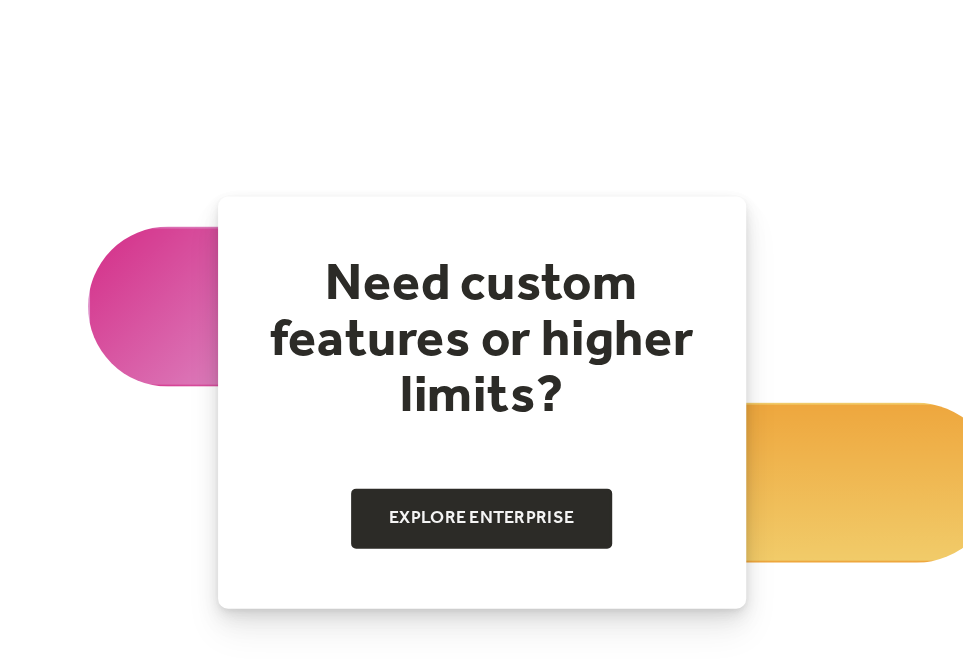 click on "Explore Enterprise" at bounding box center [481, 518] 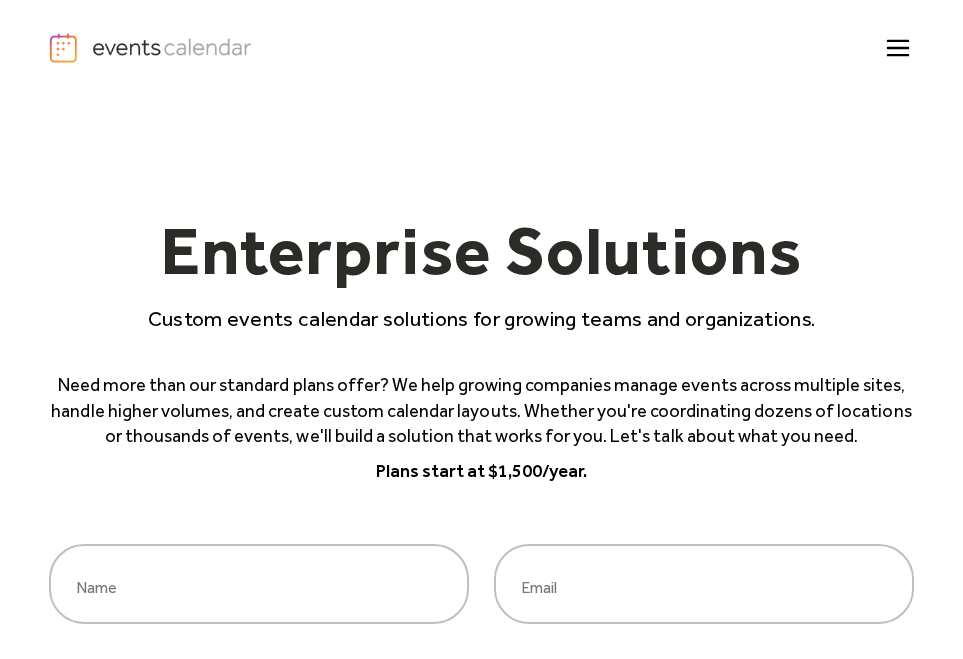 scroll, scrollTop: 300, scrollLeft: 0, axis: vertical 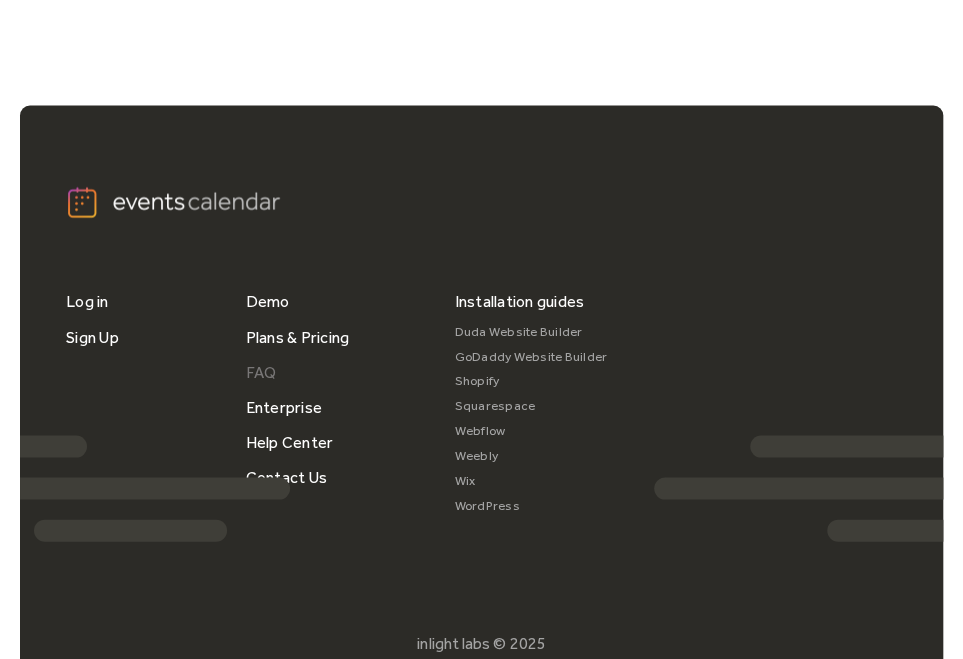 click on "FAQ" at bounding box center (261, 371) 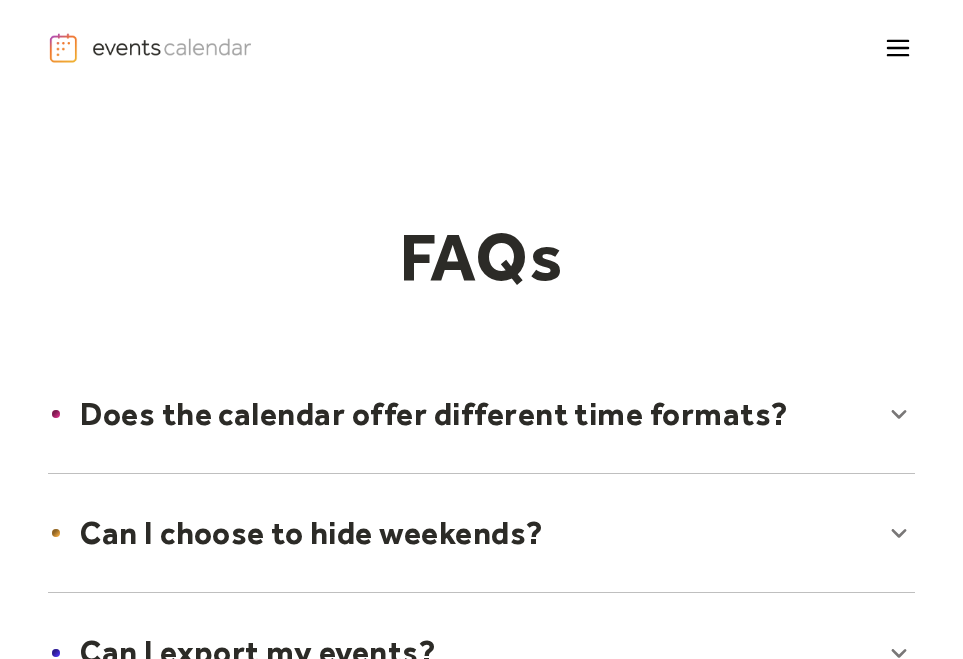 scroll, scrollTop: 566, scrollLeft: 0, axis: vertical 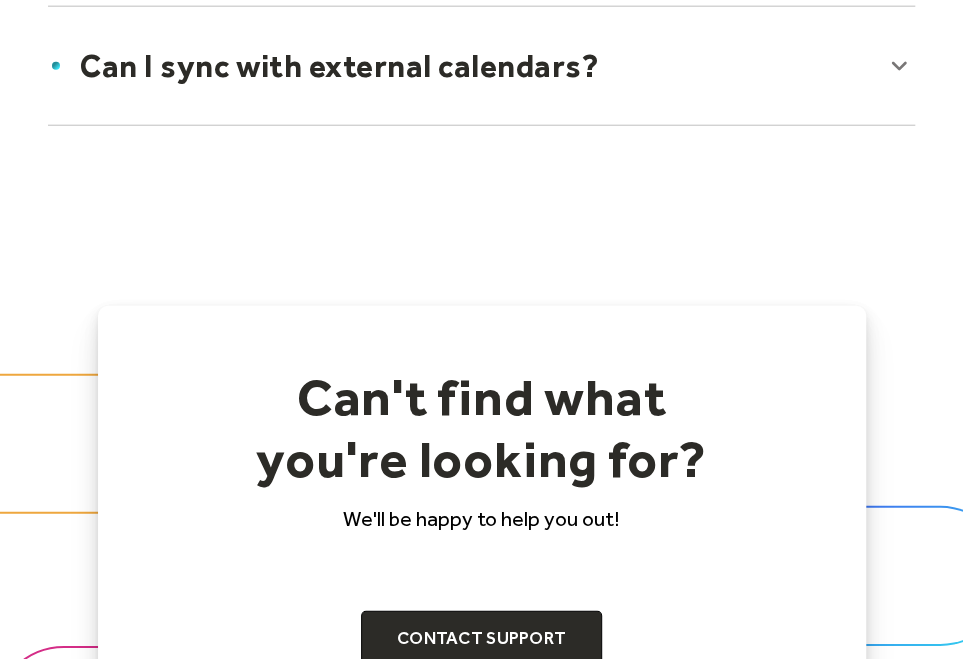 click at bounding box center (481, 66) 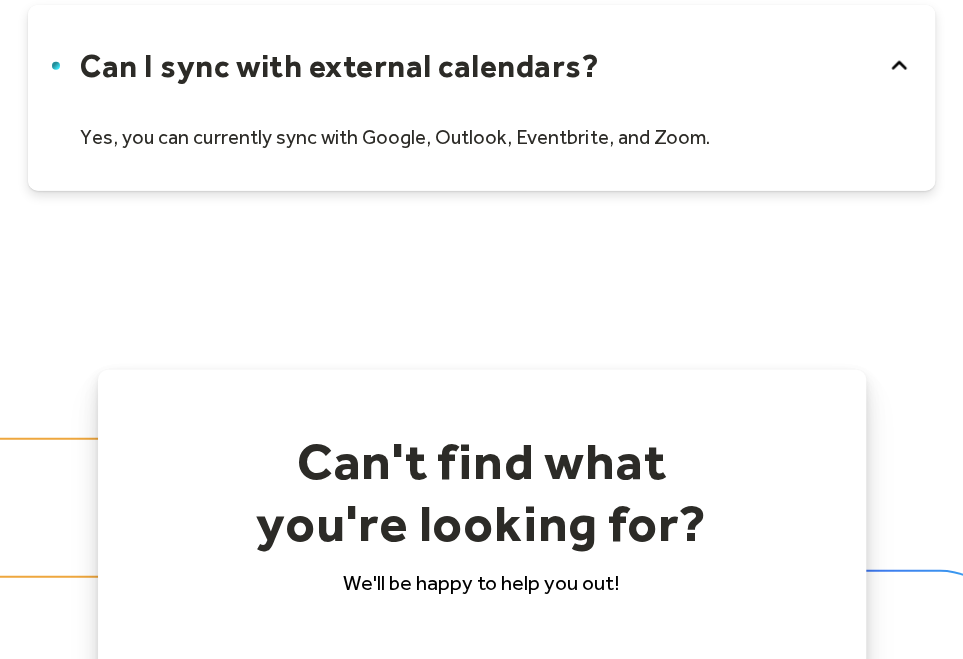 drag, startPoint x: 434, startPoint y: 129, endPoint x: 506, endPoint y: 133, distance: 72.11102 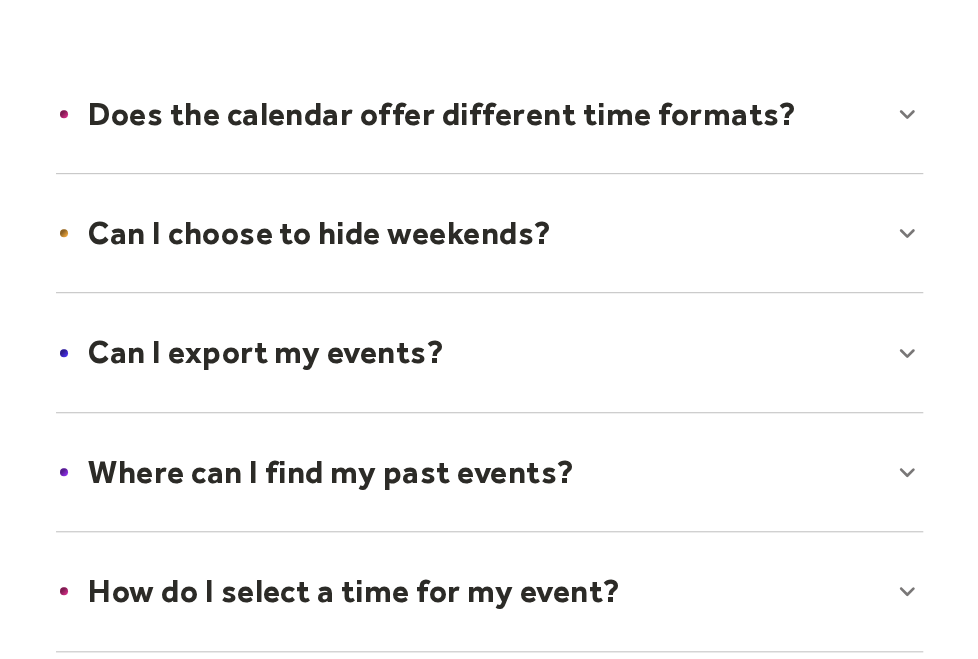 scroll, scrollTop: 0, scrollLeft: 0, axis: both 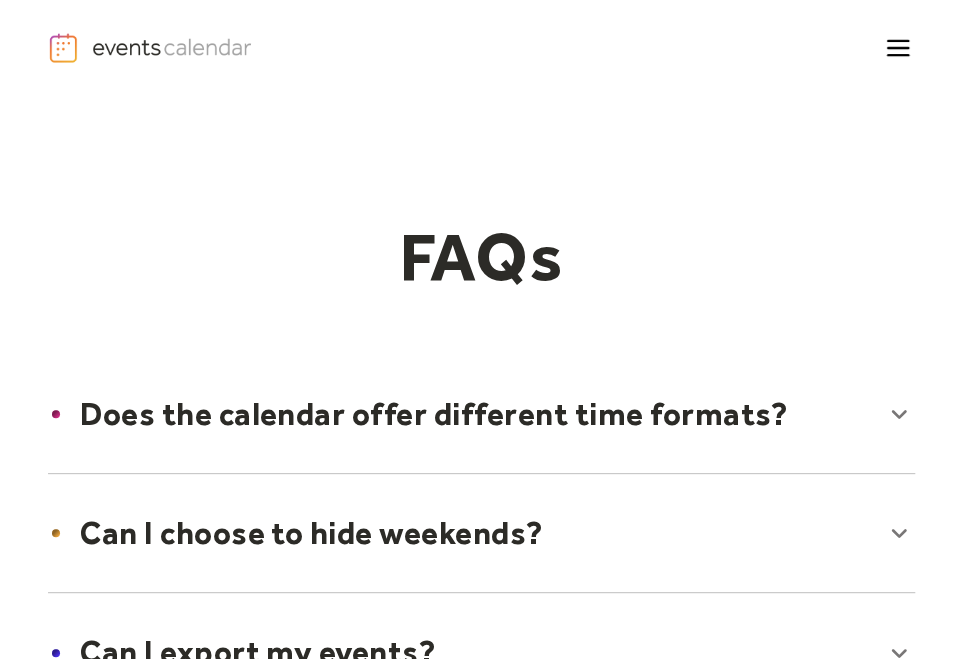 click 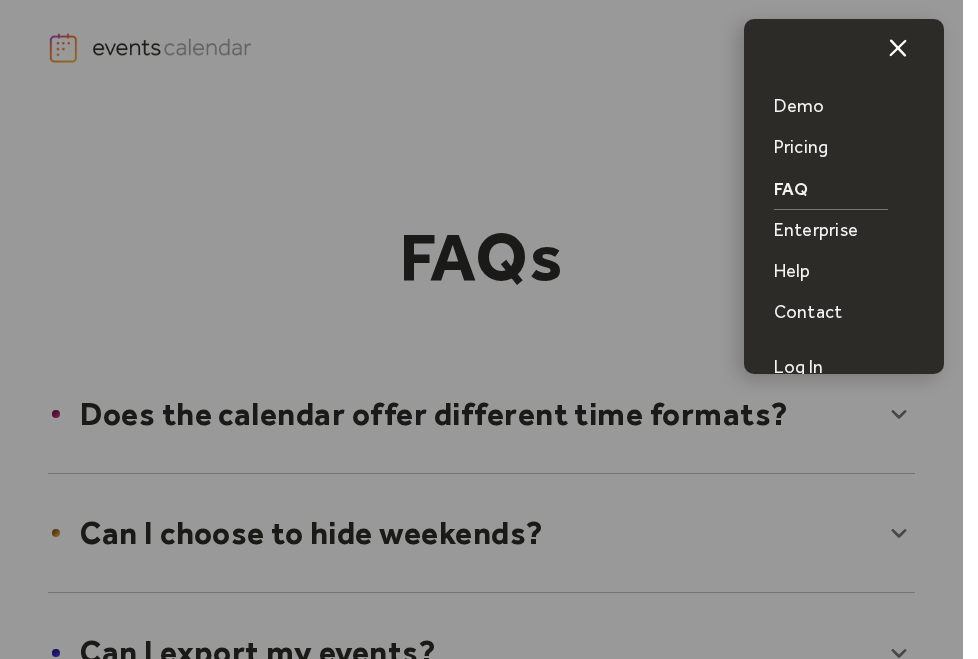 click on "Enterprise" at bounding box center [816, 230] 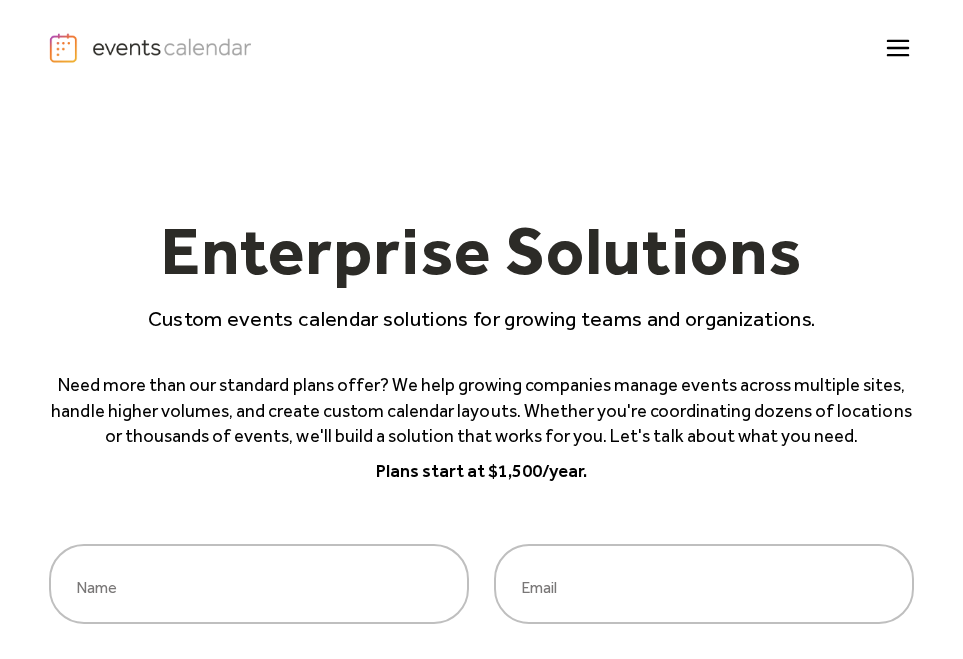 scroll, scrollTop: 300, scrollLeft: 0, axis: vertical 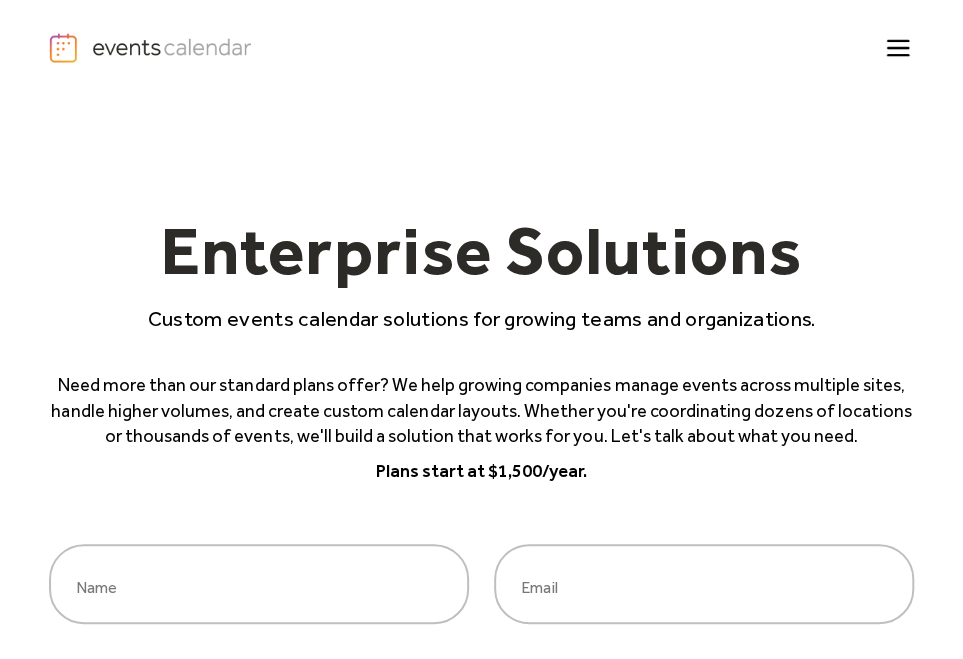 click on "Enterprise Solutions Custom events calendar solutions for growing teams and organizations. Need more than our standard plans offer? We help growing companies manage events across multiple sites, handle higher volumes, and create custom calendar layouts. Whether you're coordinating dozens of locations or thousands of events, we'll build a solution that works for you. Let's talk about what you need. Plans start at $1,500/year. [NAME] [EMAIL] [COMPANY] [WEBSITE] [URL] [MESSAGE] **** Thank you! Your message has been received! Oops! Something went wrong while submitting the form." at bounding box center [481, 670] 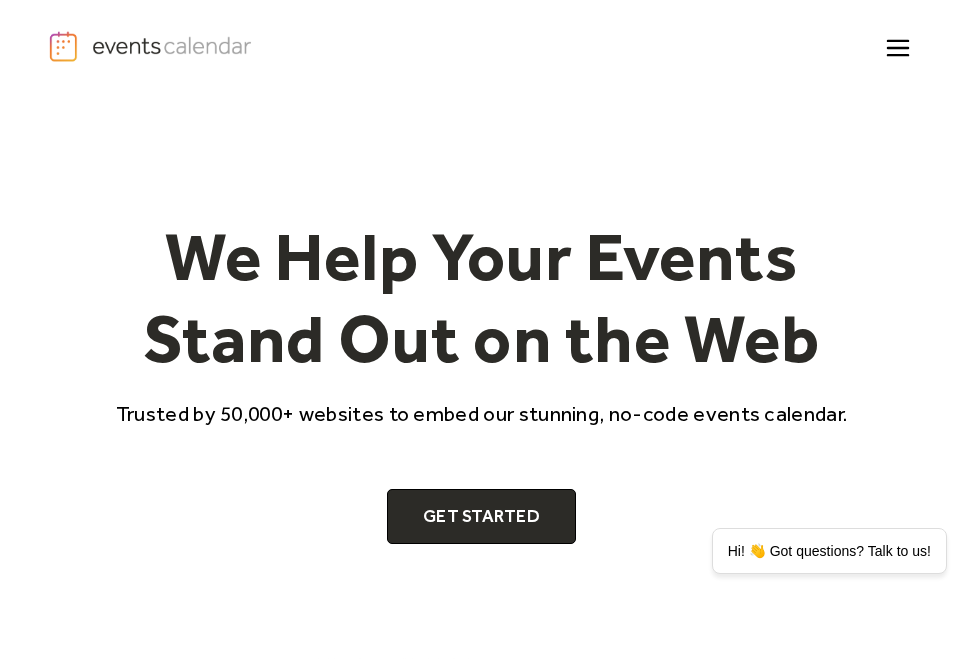 scroll, scrollTop: 0, scrollLeft: 0, axis: both 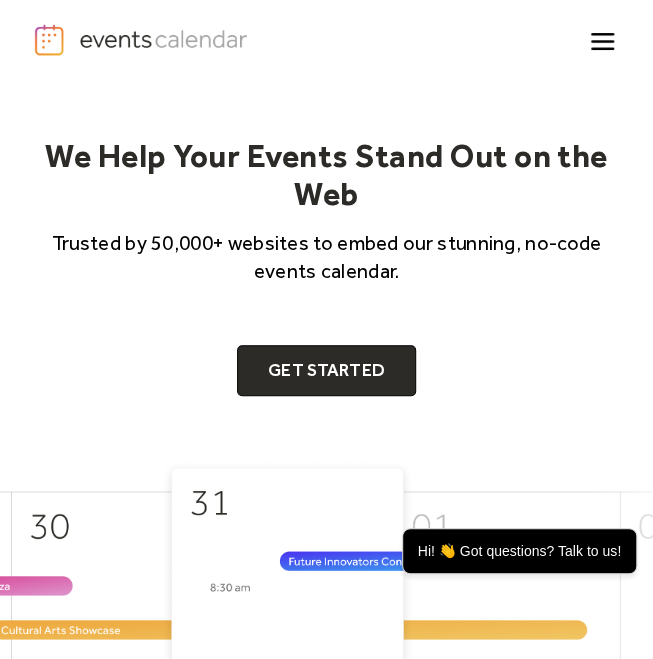 click on "Trusted by 50,000+ websites to embed our stunning, no-code events calendar." at bounding box center (327, 257) 